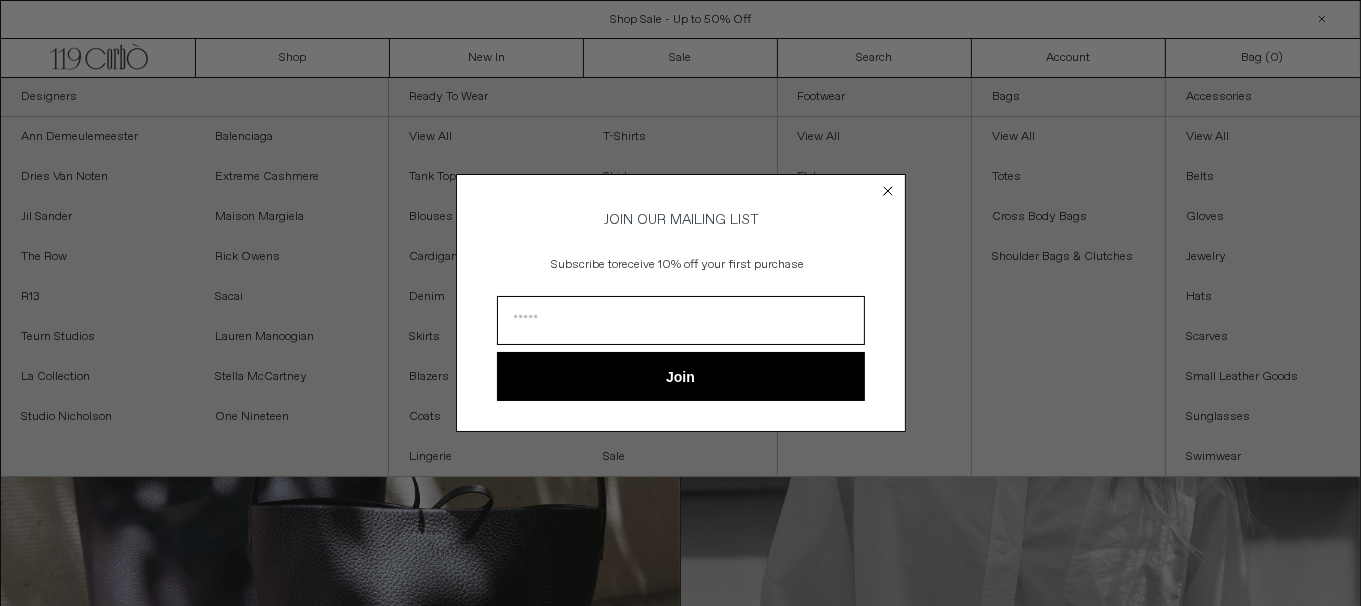 scroll, scrollTop: 0, scrollLeft: 0, axis: both 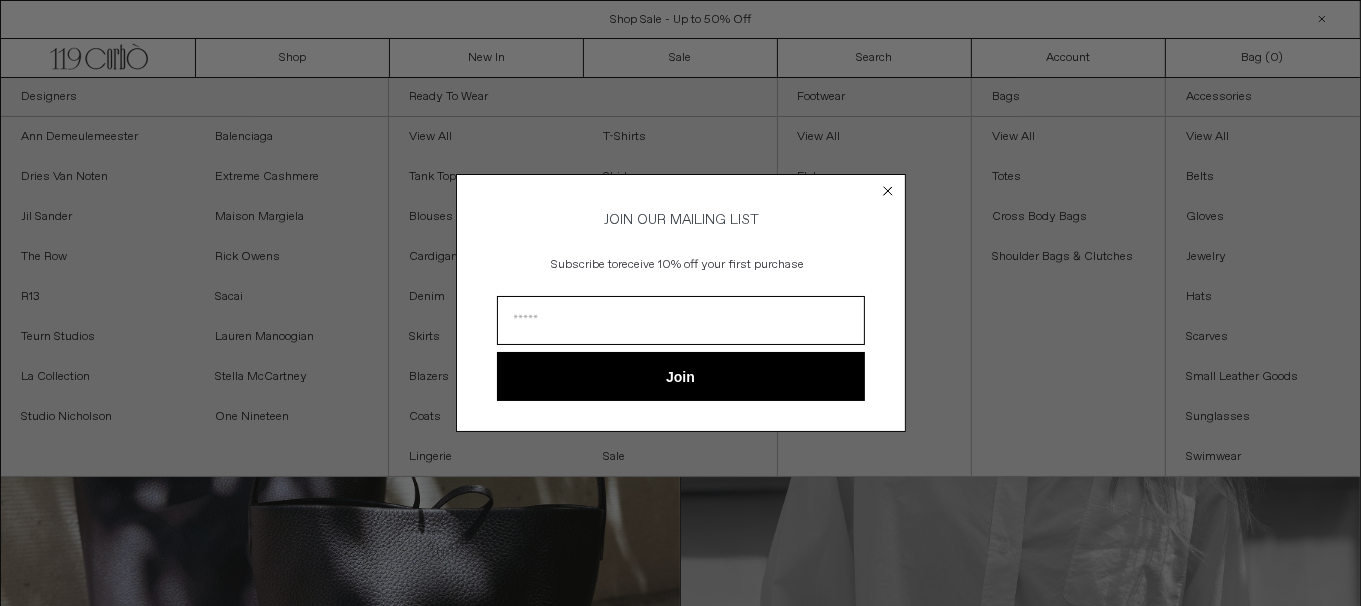 click 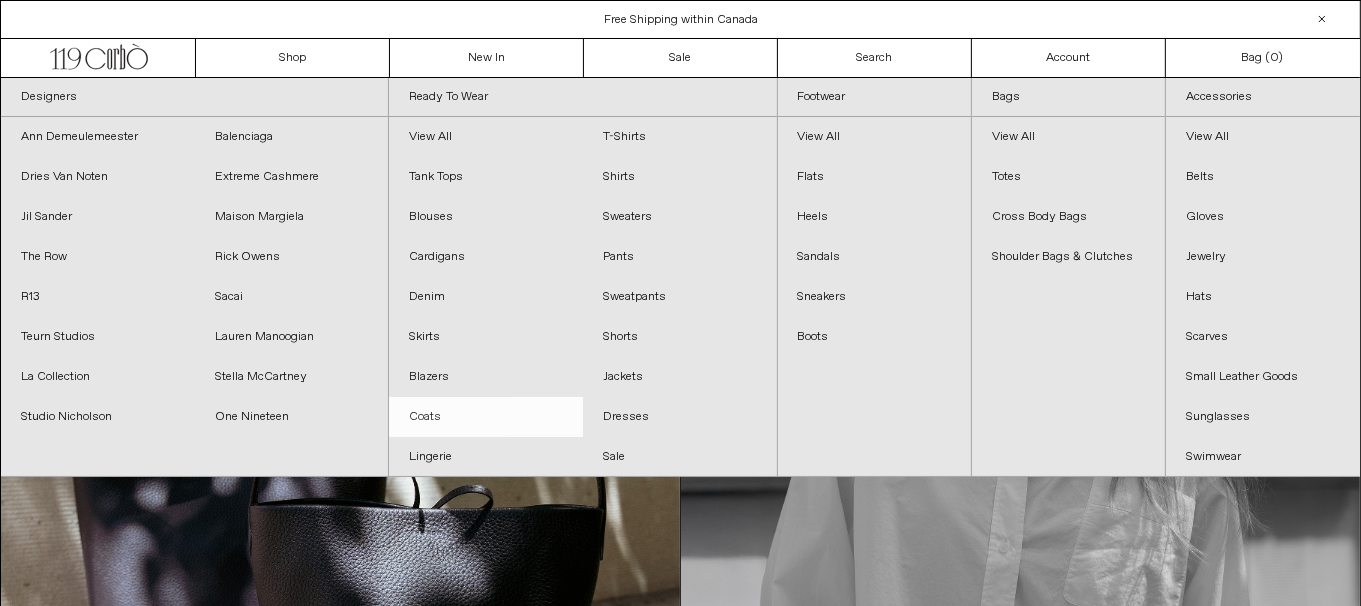 click on "Coats" at bounding box center (486, 417) 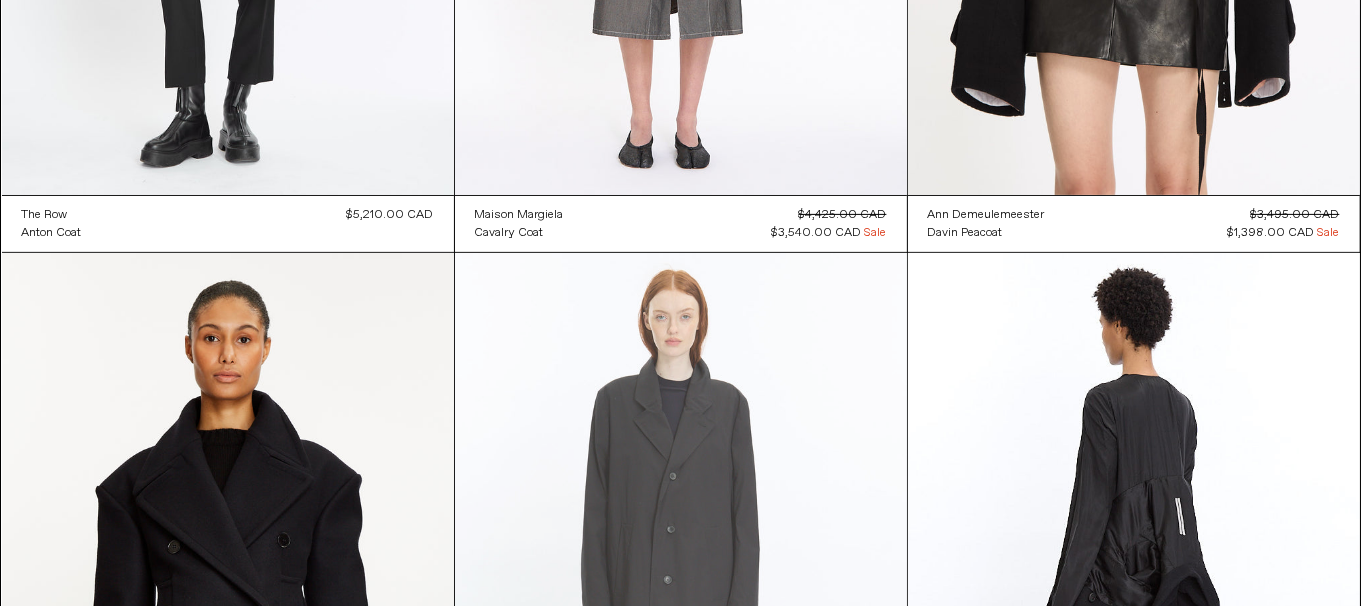 scroll, scrollTop: 1000, scrollLeft: 0, axis: vertical 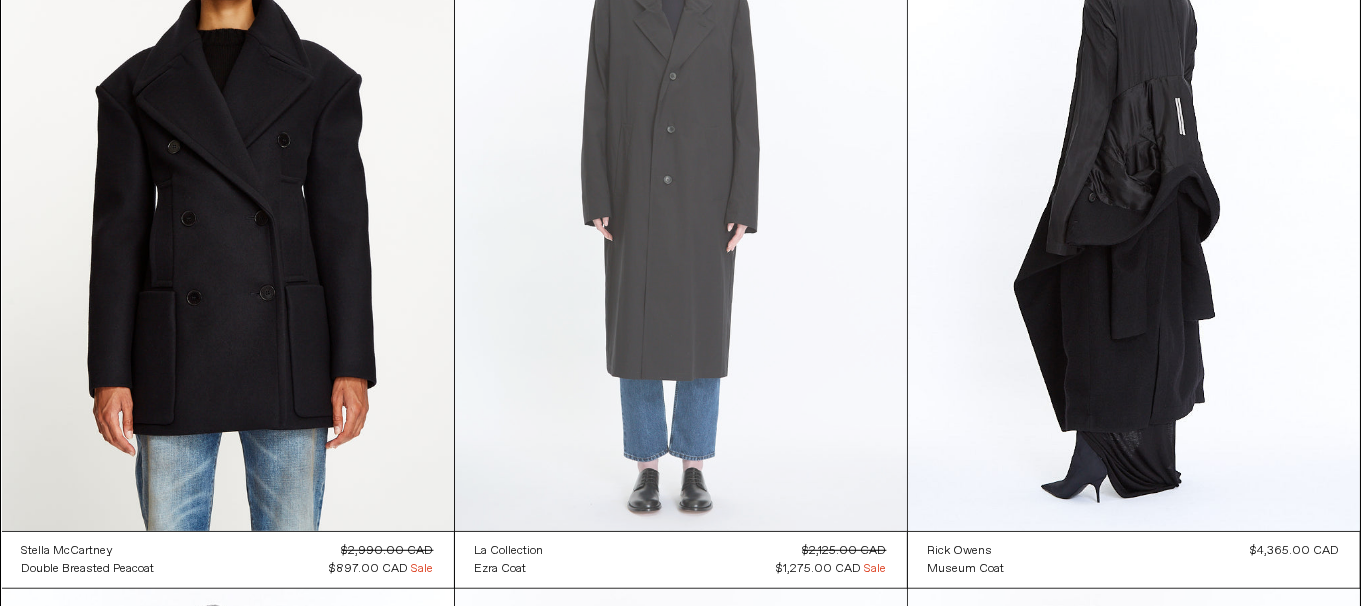click at bounding box center [681, 192] 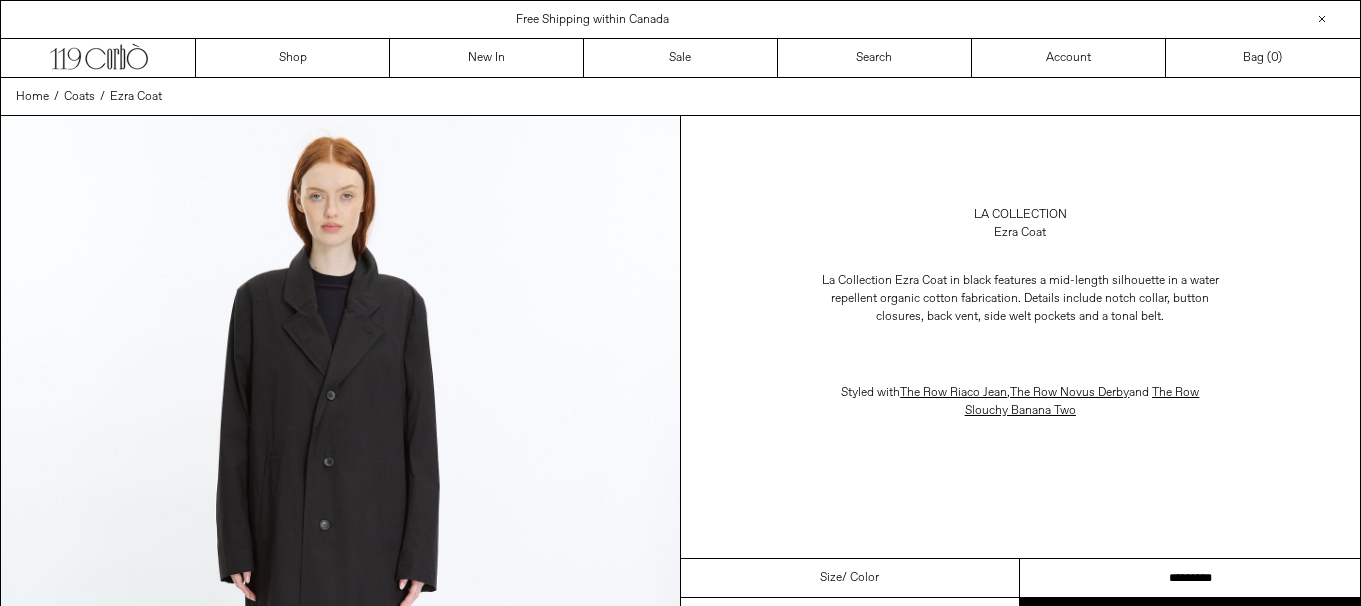 scroll, scrollTop: 0, scrollLeft: 0, axis: both 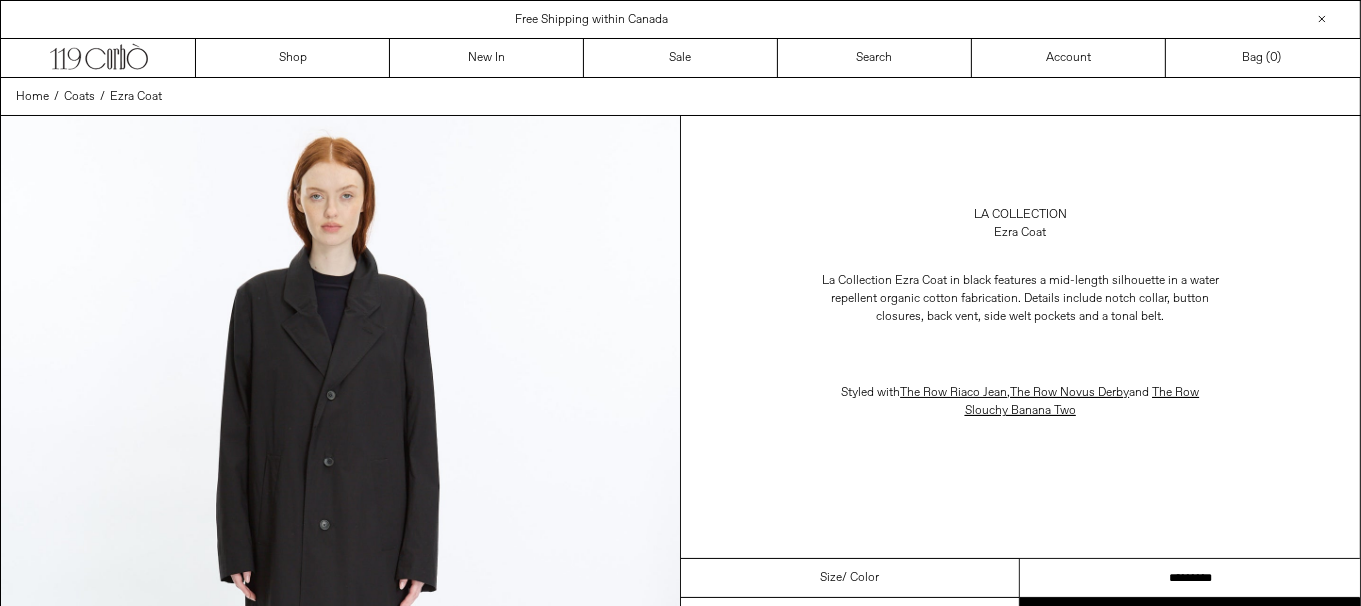 click on "*********
*********
*********" at bounding box center [1190, 578] 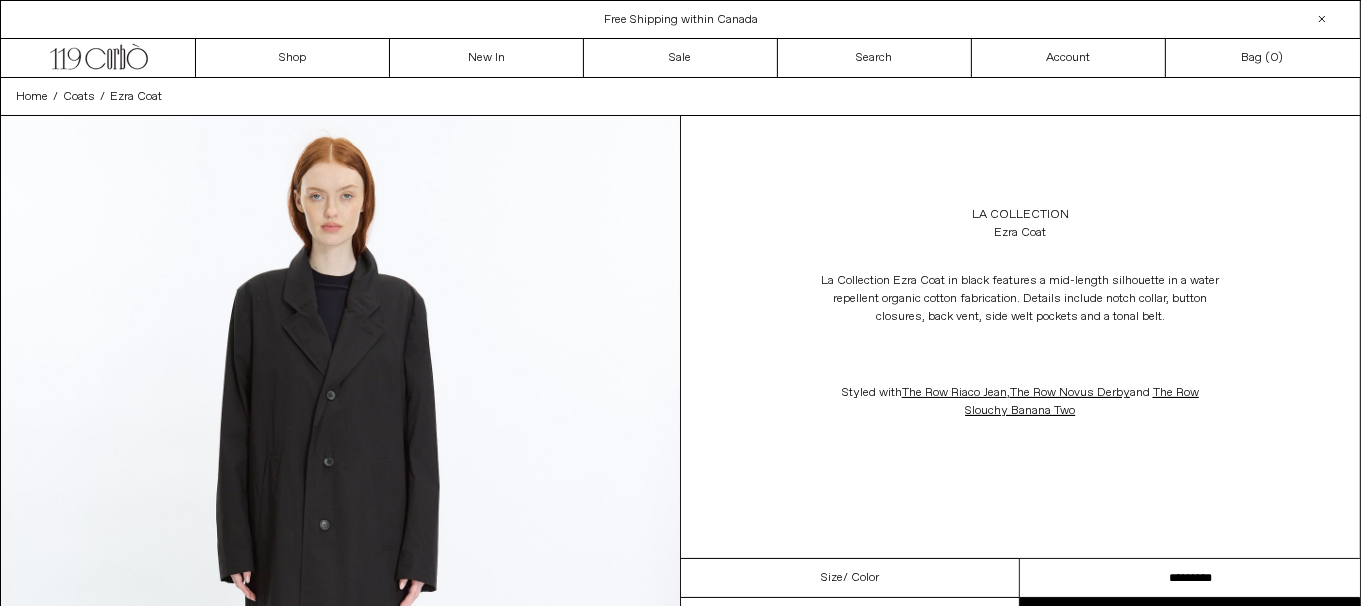 scroll, scrollTop: 0, scrollLeft: 0, axis: both 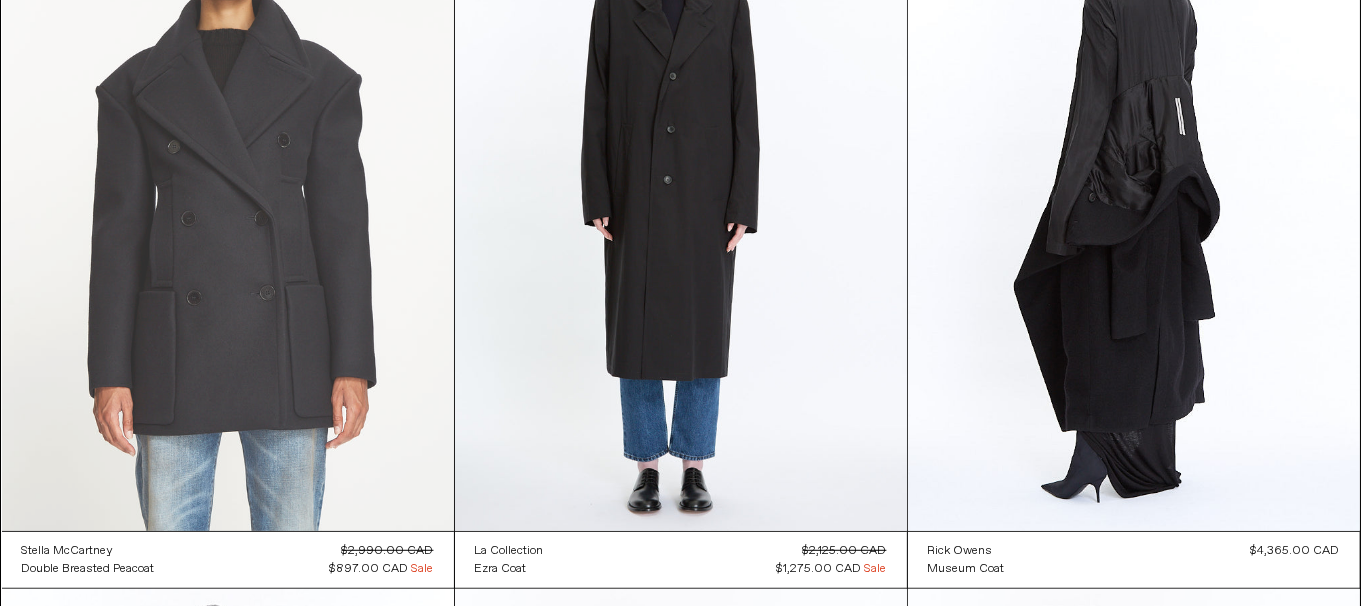 click at bounding box center [228, 192] 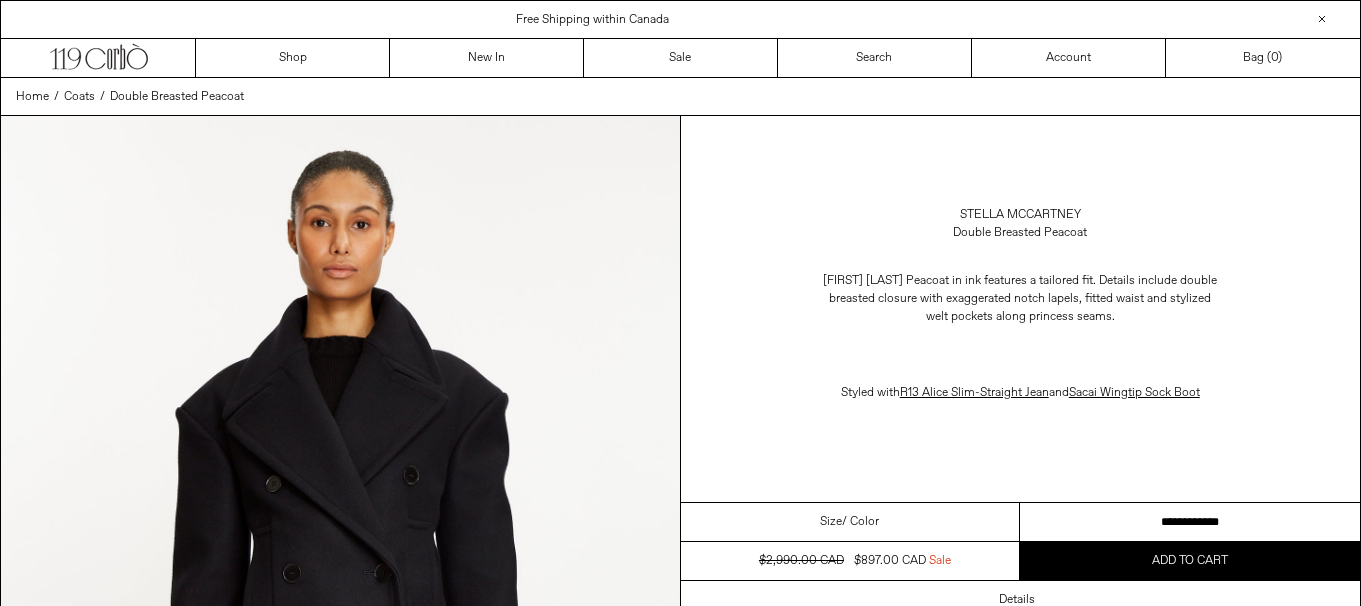 scroll, scrollTop: 0, scrollLeft: 0, axis: both 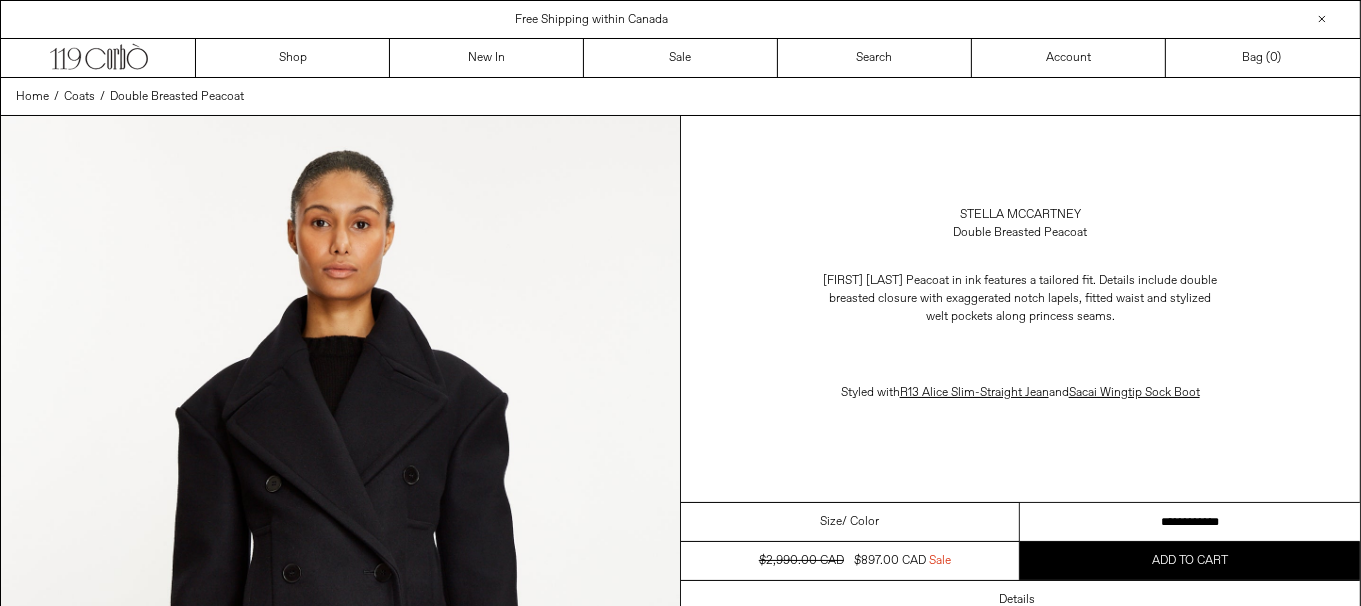 drag, startPoint x: 0, startPoint y: 0, endPoint x: 1154, endPoint y: 521, distance: 1266.1583 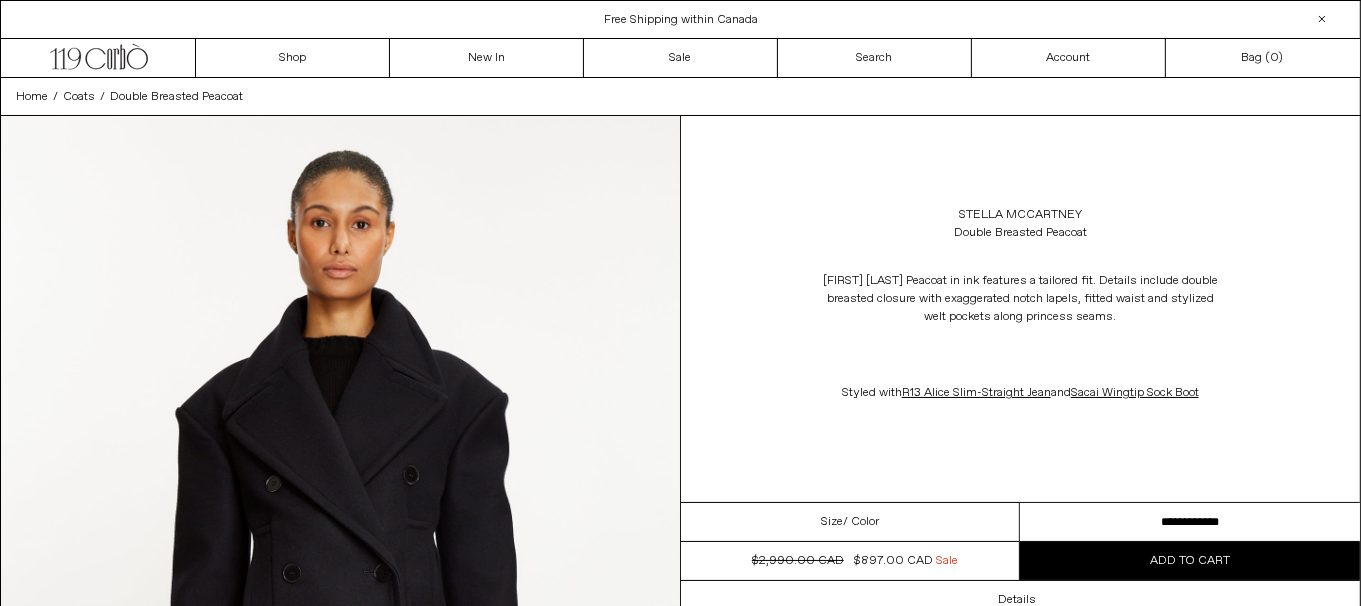 scroll, scrollTop: 0, scrollLeft: 0, axis: both 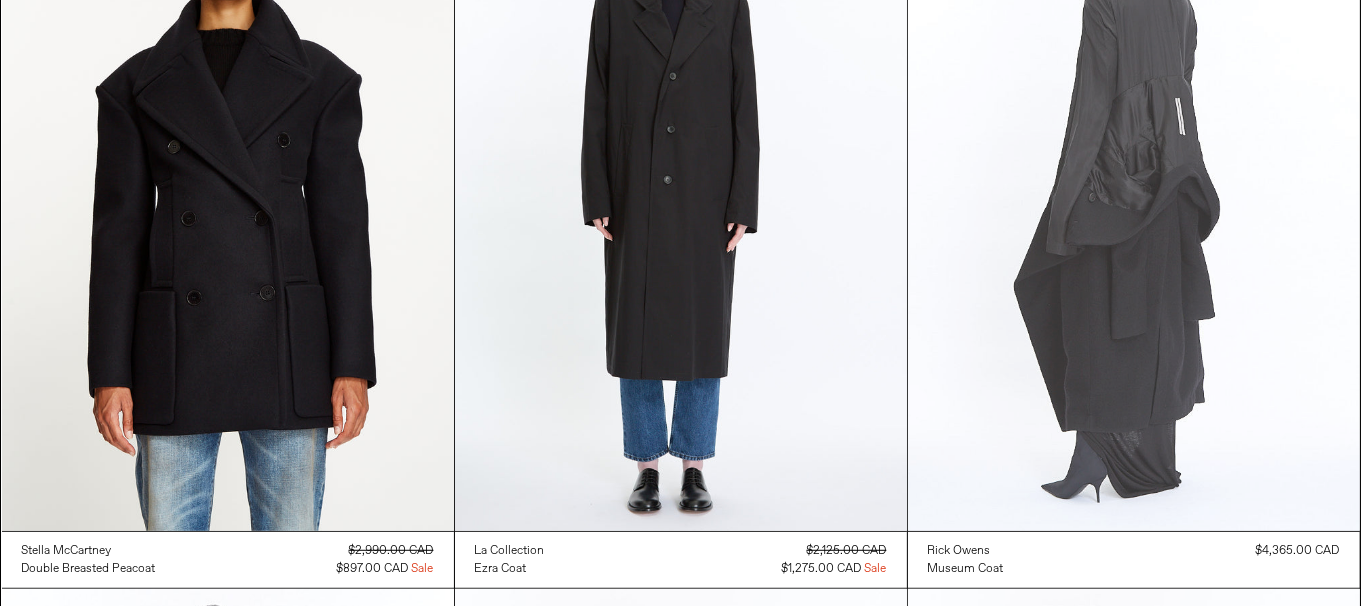 click at bounding box center (1134, 192) 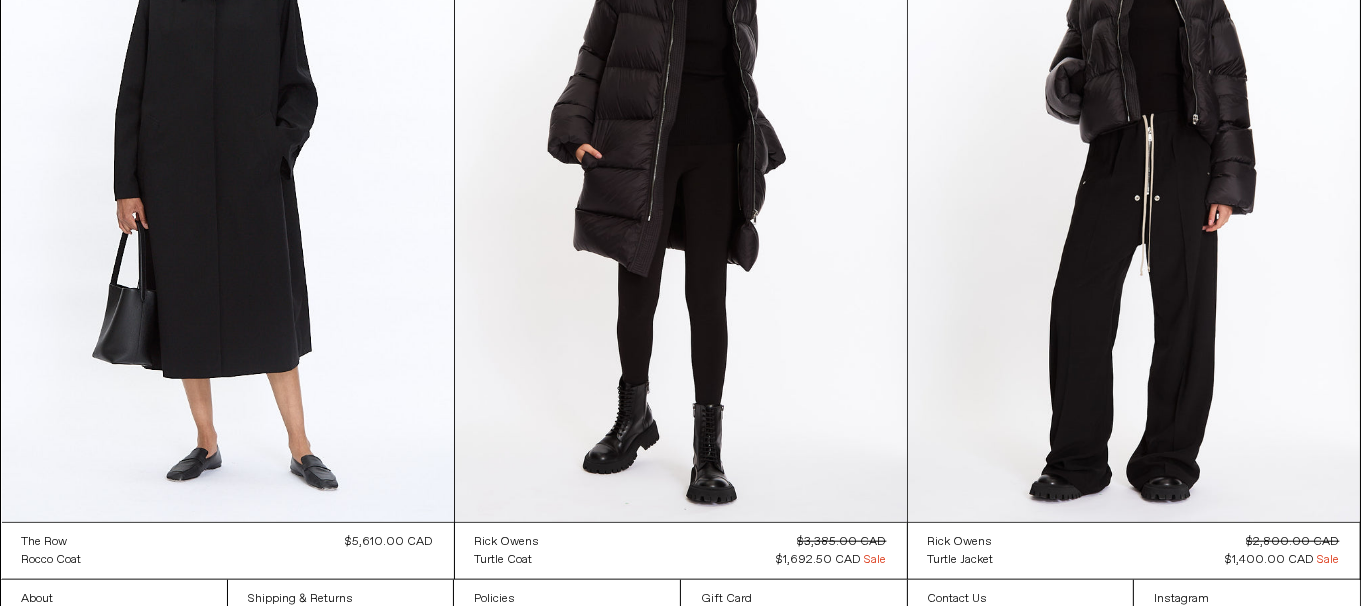 scroll, scrollTop: 1796, scrollLeft: 0, axis: vertical 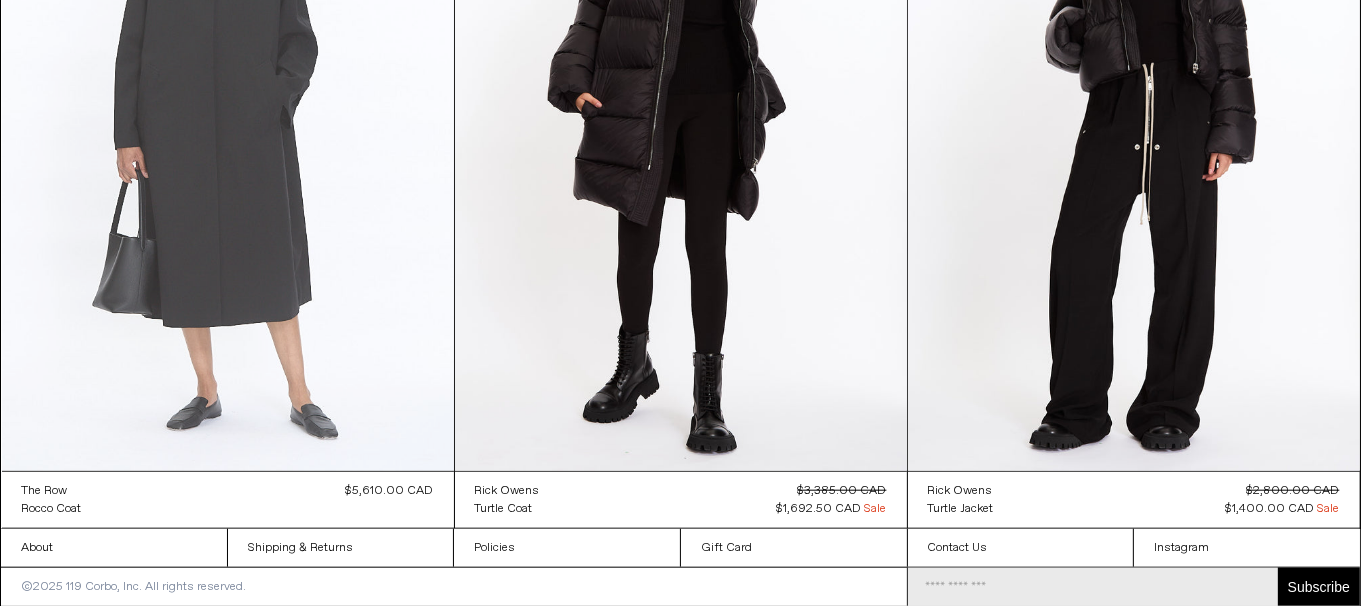 click at bounding box center [228, 132] 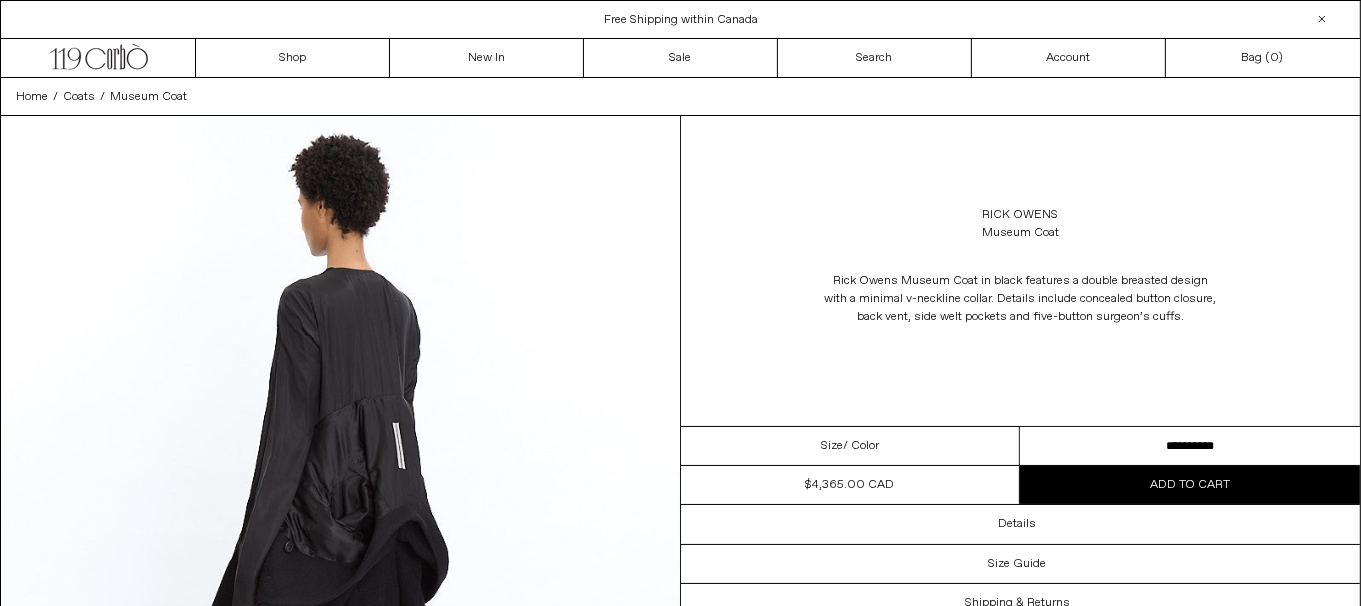scroll, scrollTop: 0, scrollLeft: 0, axis: both 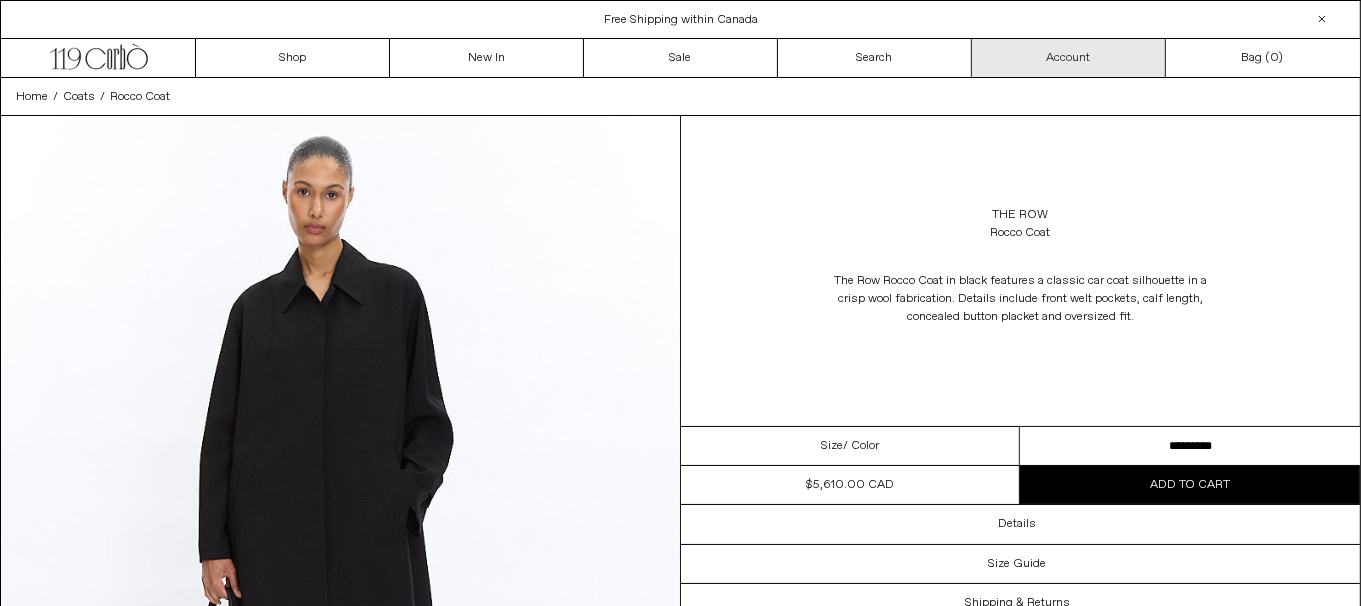 drag, startPoint x: 1107, startPoint y: 442, endPoint x: 1063, endPoint y: 71, distance: 373.60007 